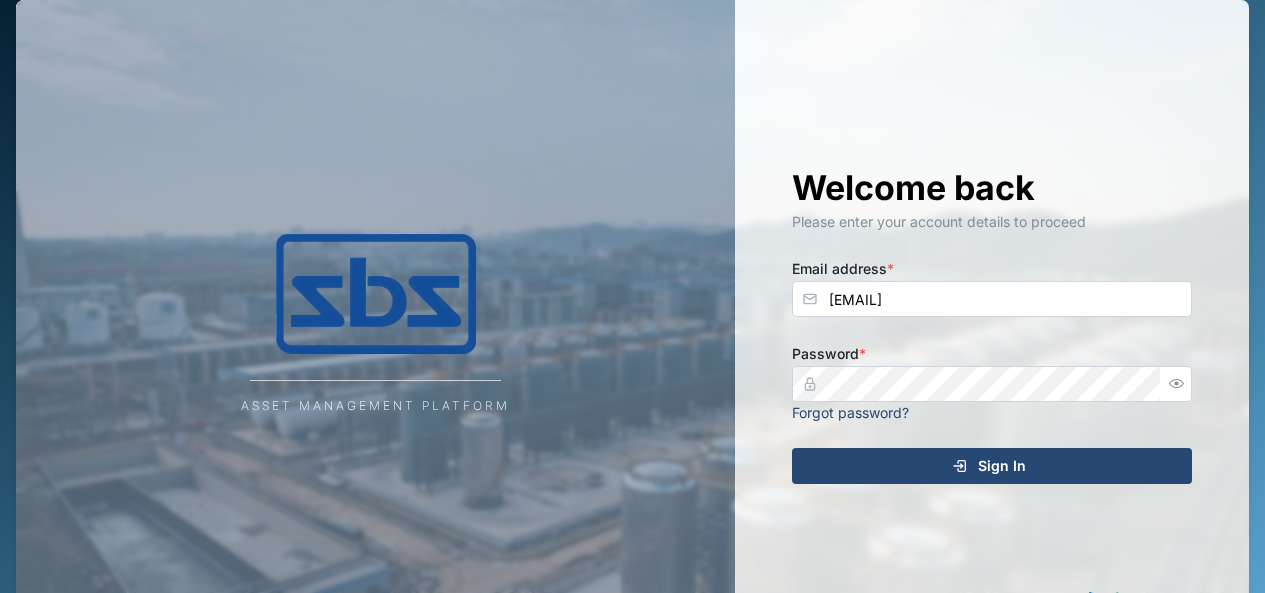 click on "Sign In" at bounding box center (1002, 466) 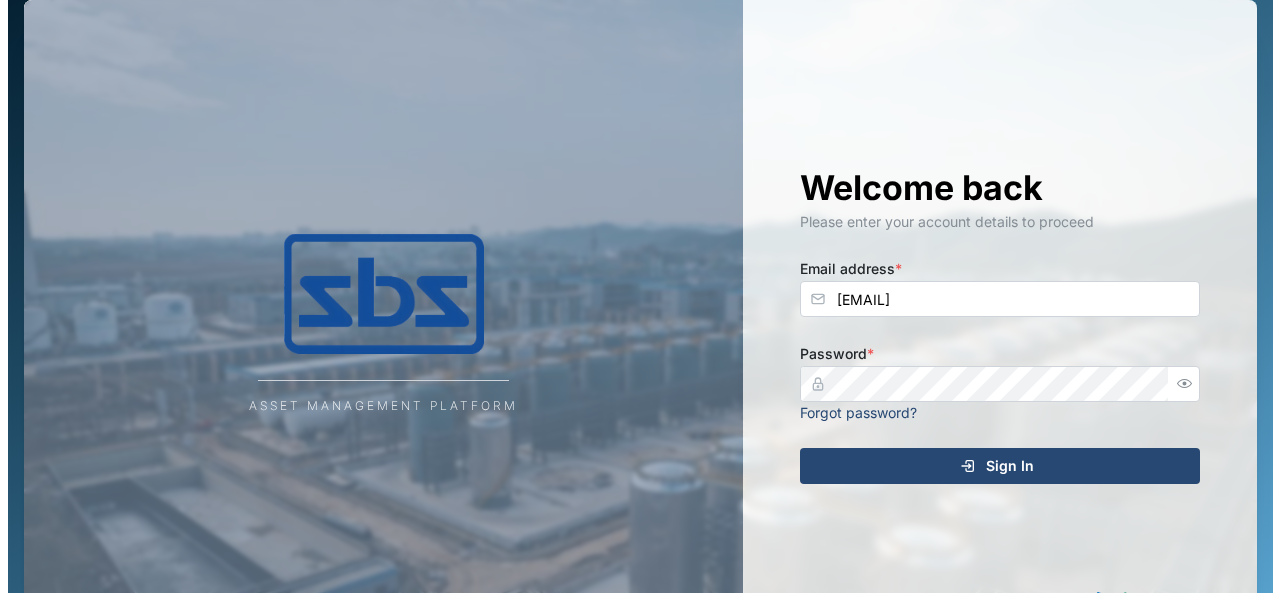 scroll, scrollTop: 0, scrollLeft: 0, axis: both 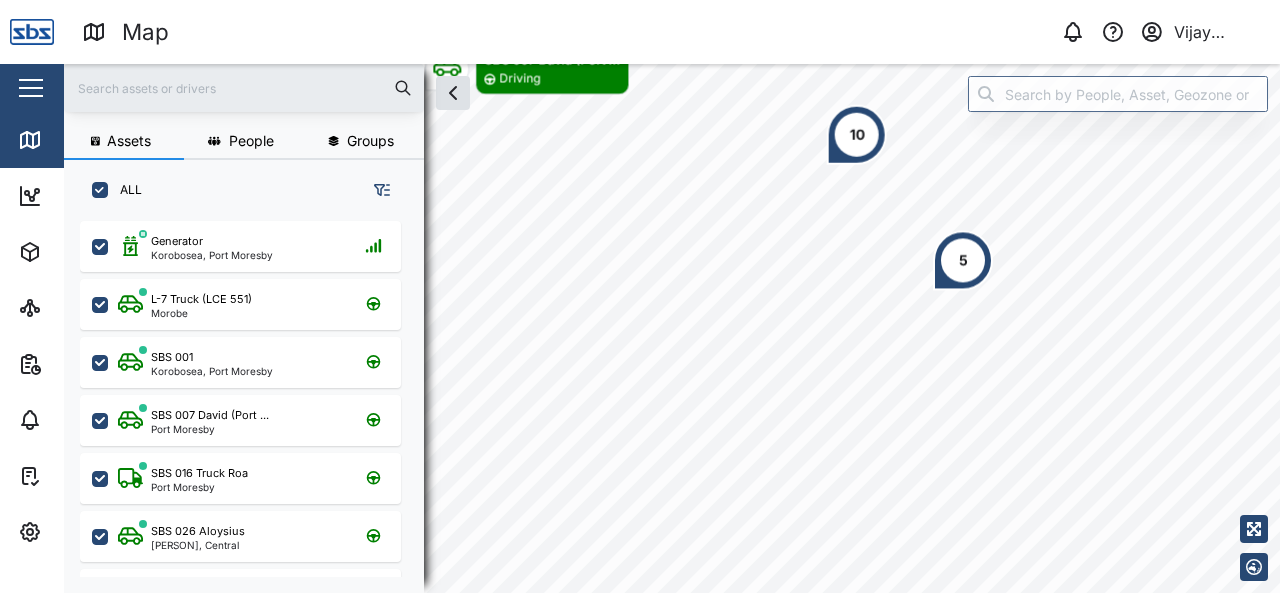drag, startPoint x: 910, startPoint y: 504, endPoint x: 970, endPoint y: 233, distance: 277.5626 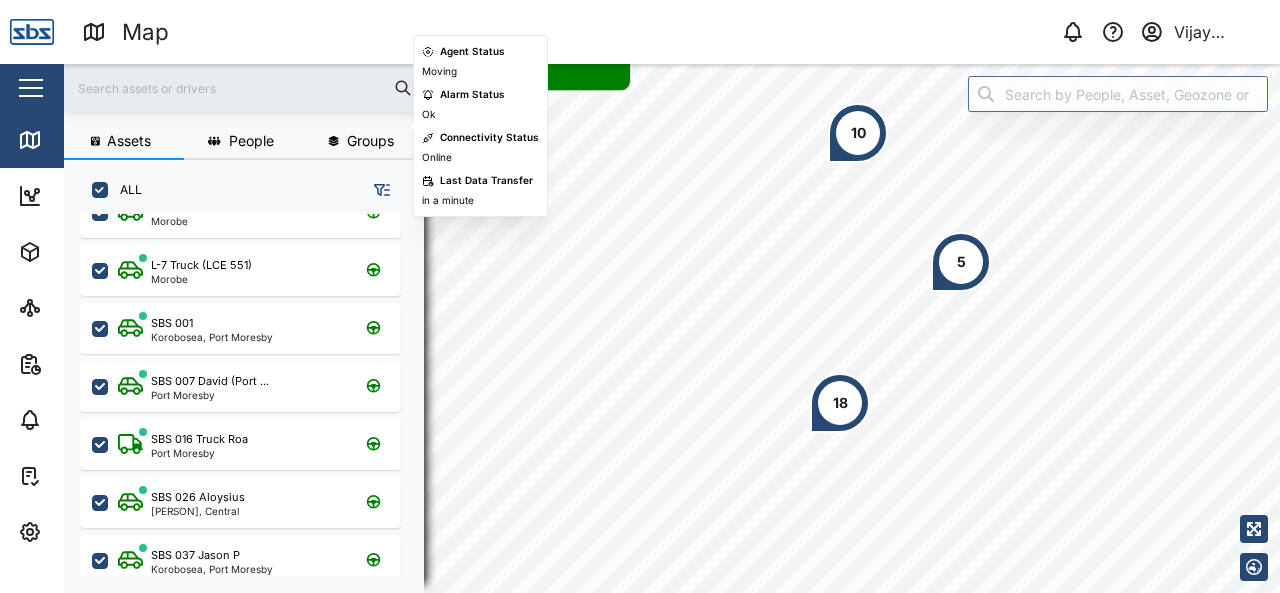 scroll, scrollTop: 300, scrollLeft: 0, axis: vertical 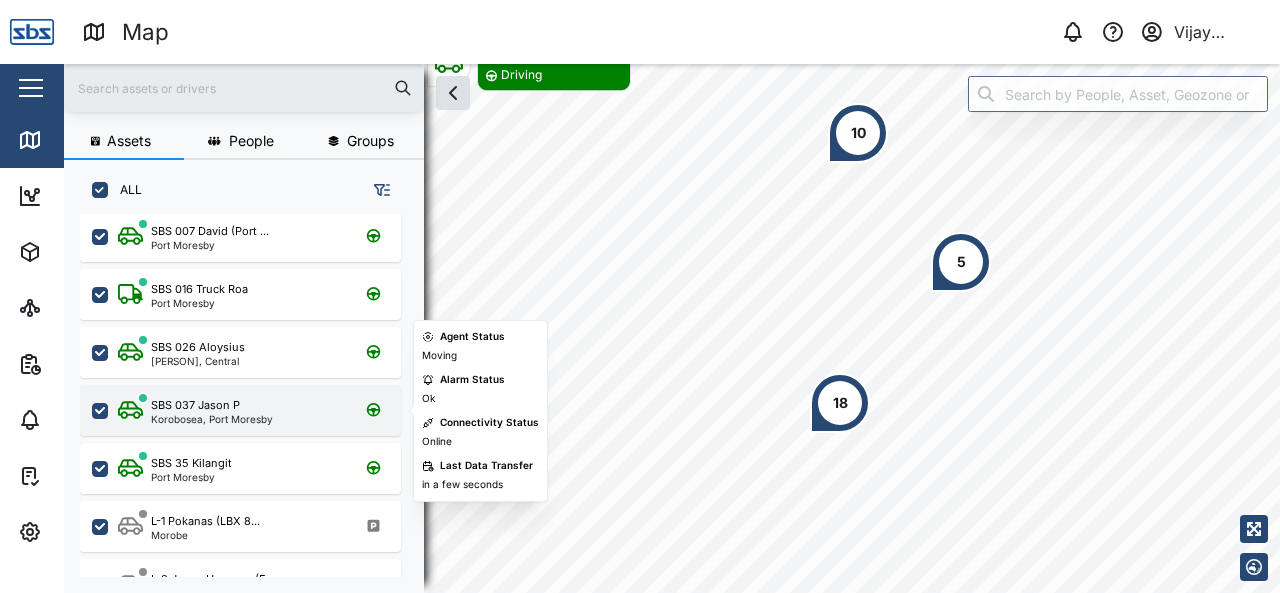 click on "SBS 037 Jason P" at bounding box center [195, 405] 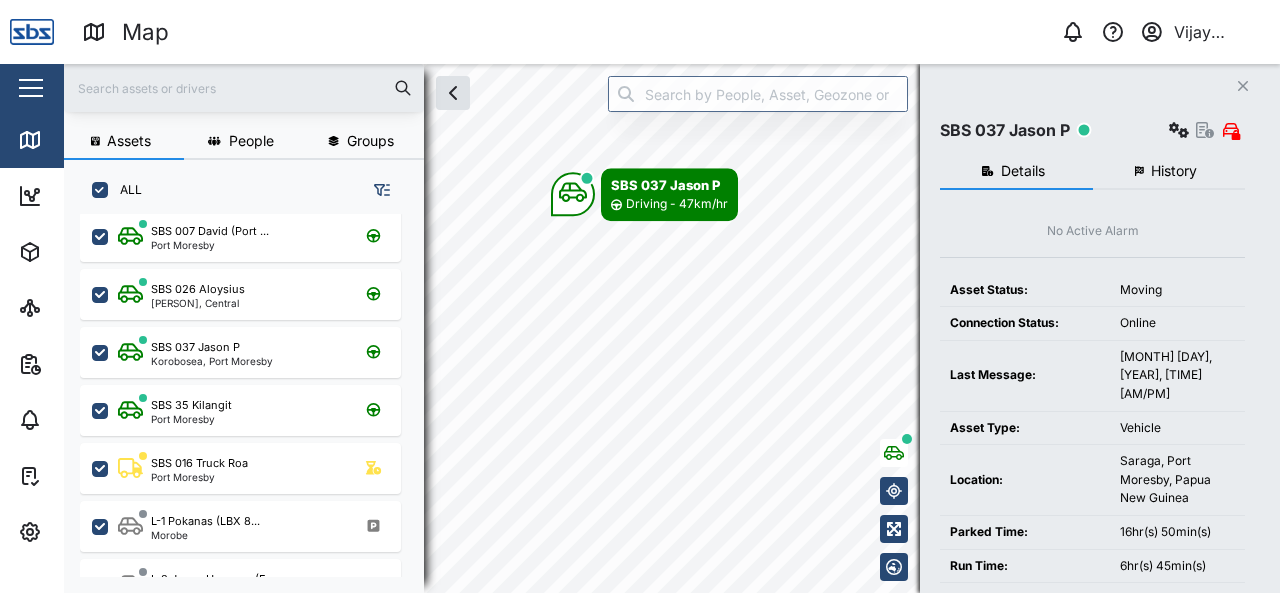 click on "History" at bounding box center [1169, 172] 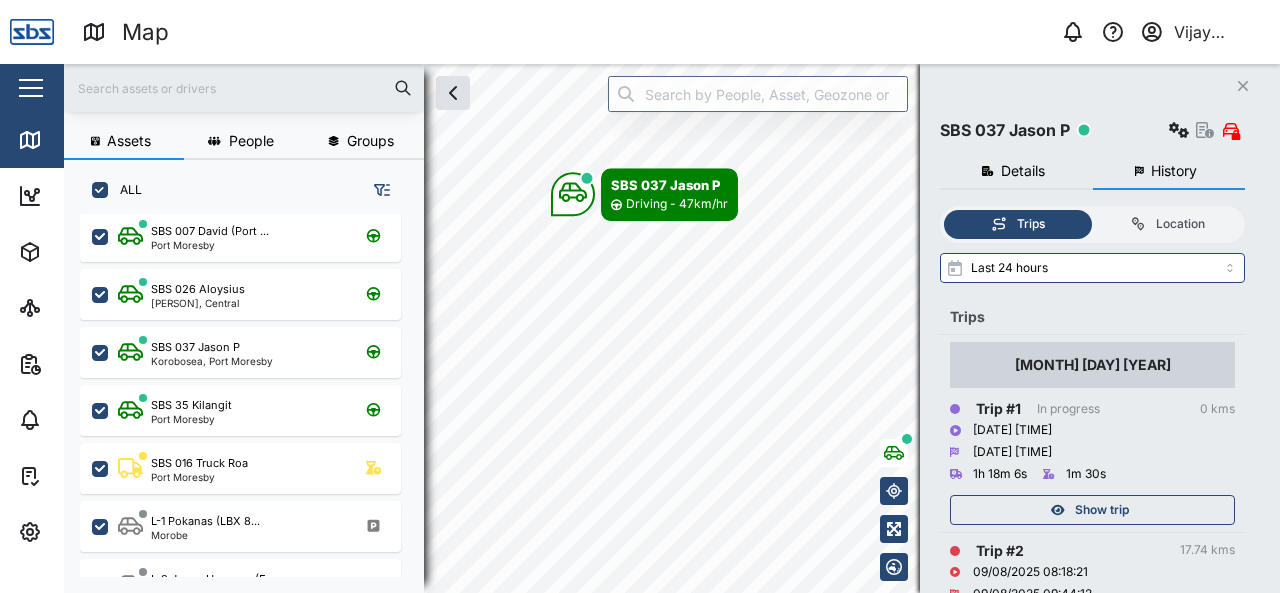 click on "Show trip" at bounding box center (1102, 510) 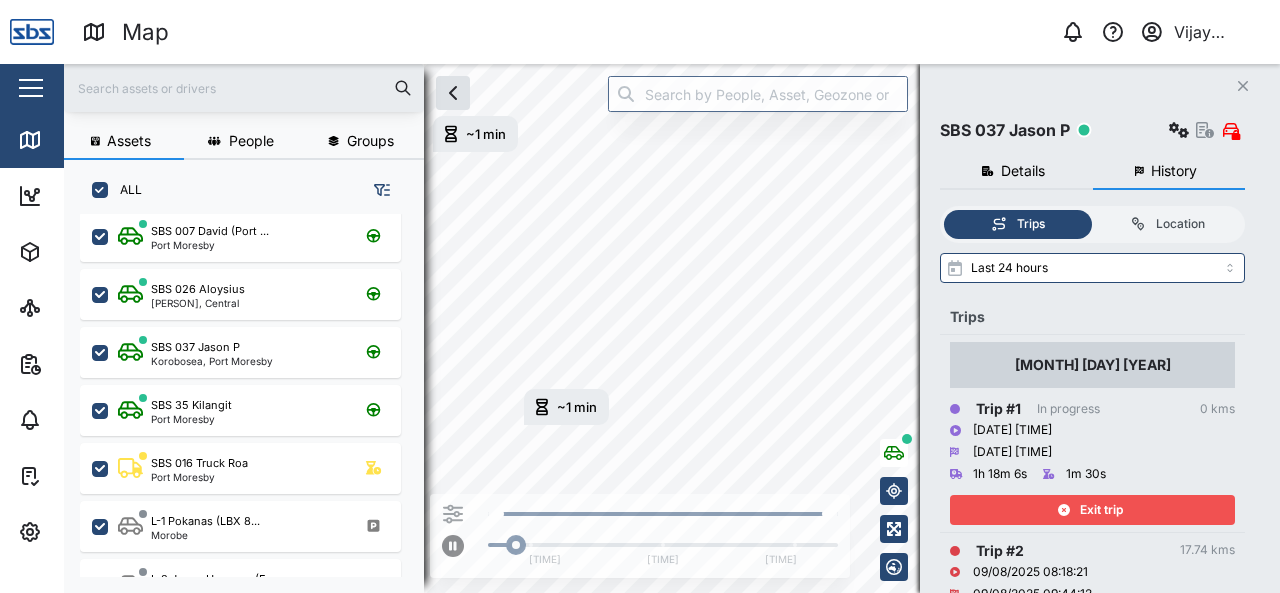 click on "Close" 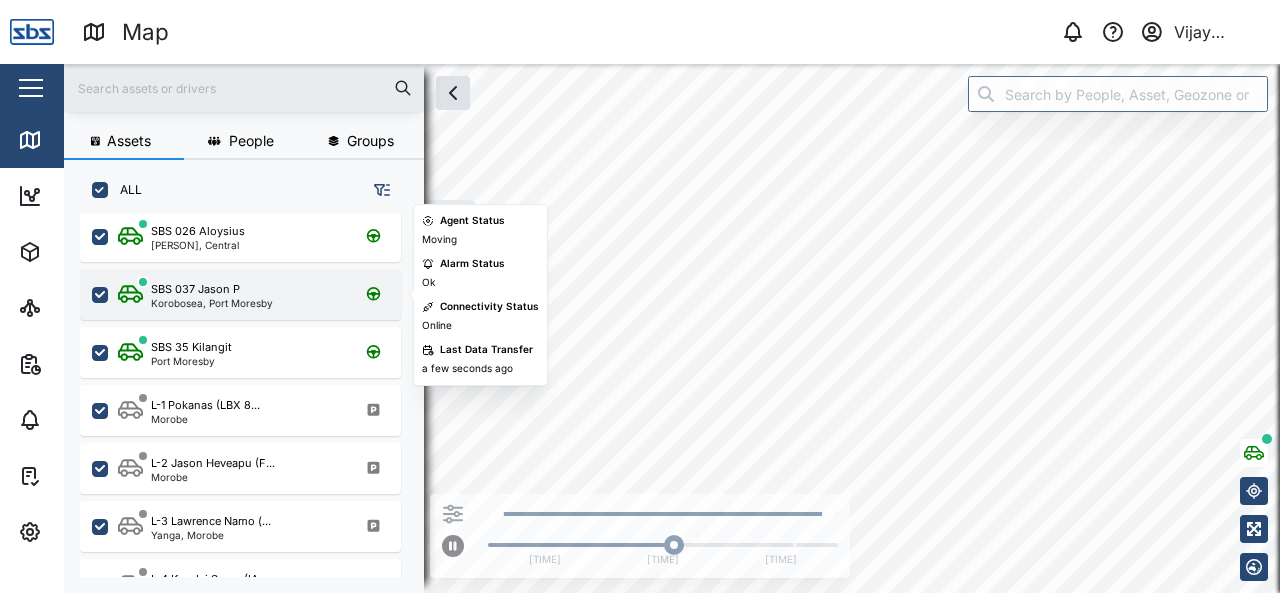 click on "Korobosea,
Port Moresby" at bounding box center (212, 303) 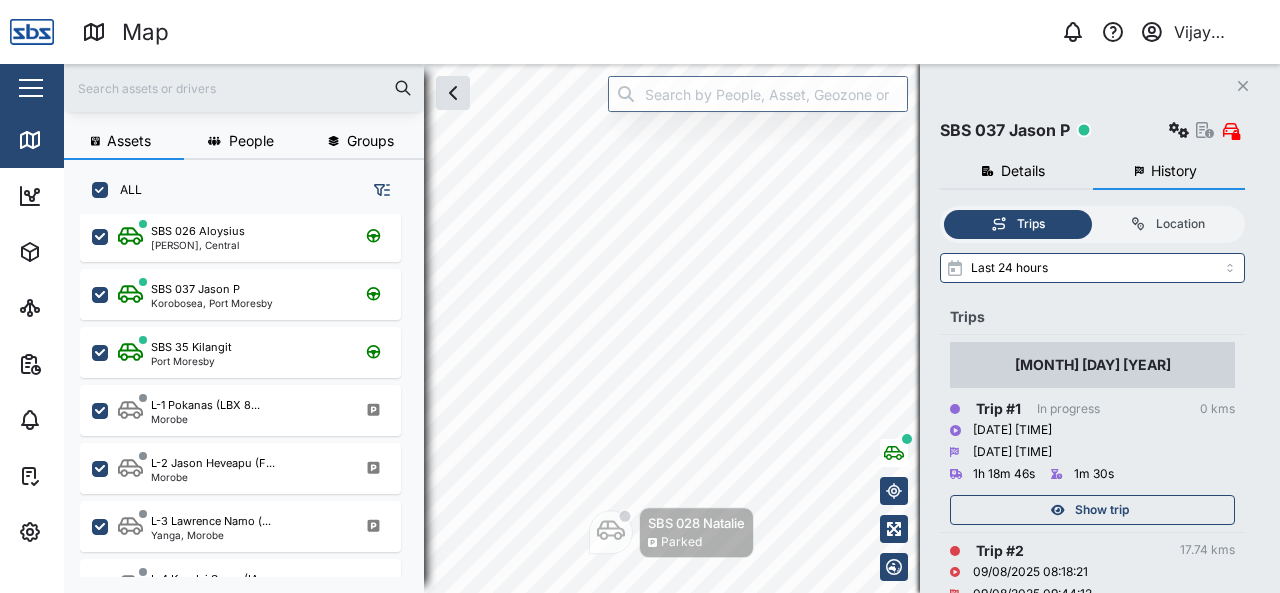 click on "Close" at bounding box center (1243, 86) 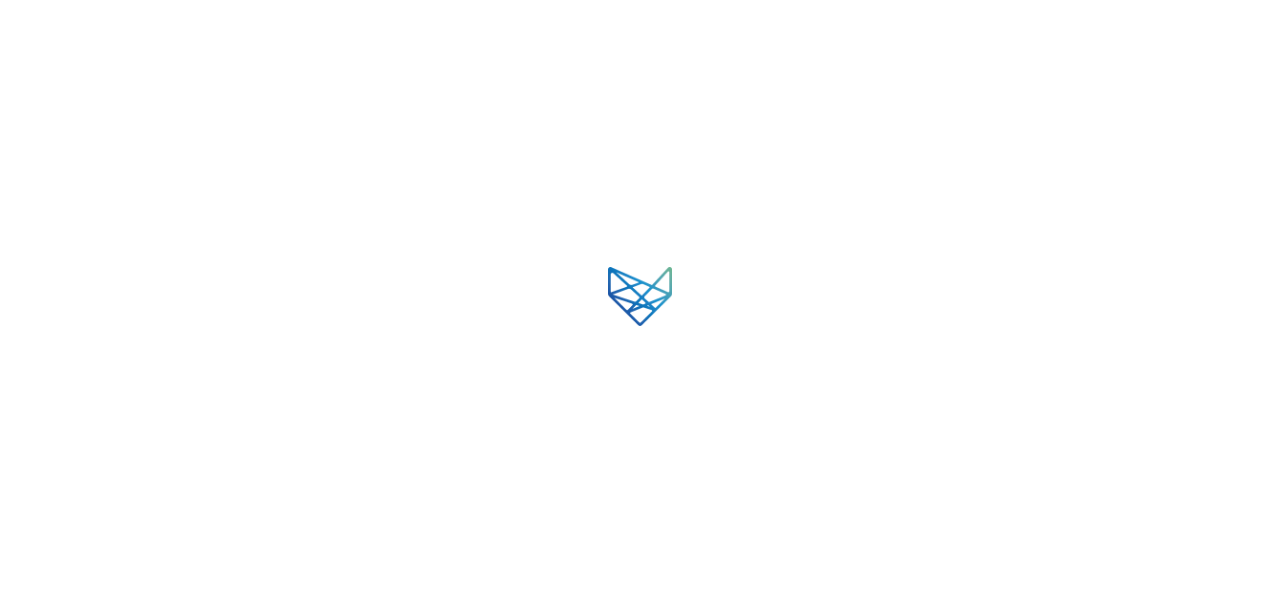scroll, scrollTop: 0, scrollLeft: 0, axis: both 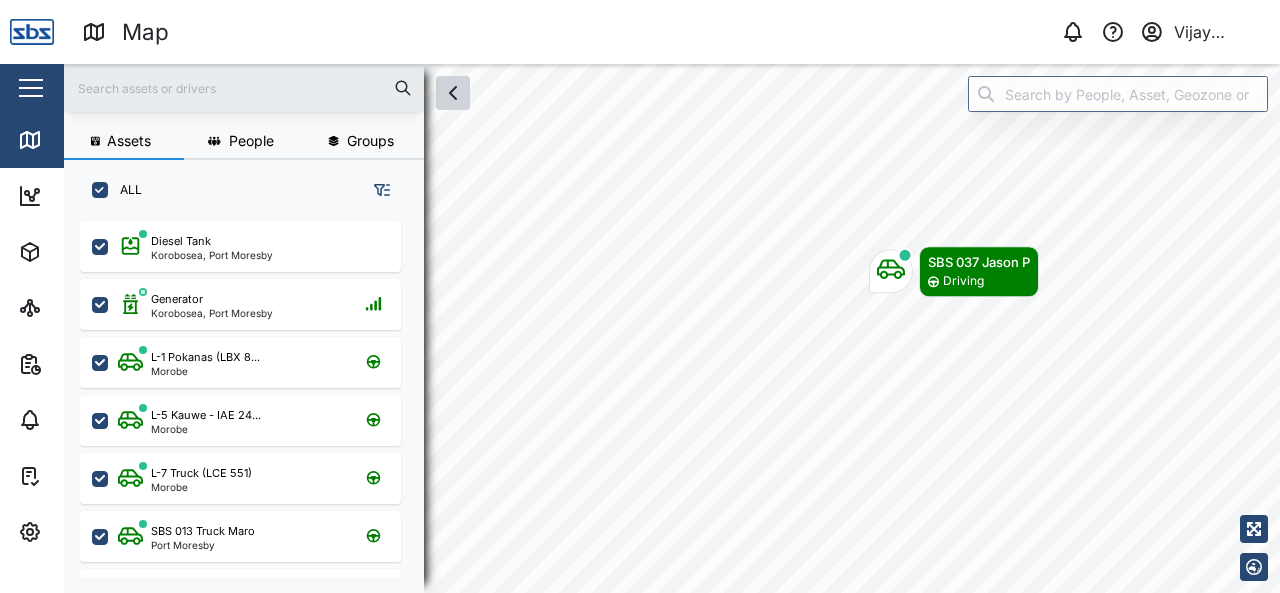 click 